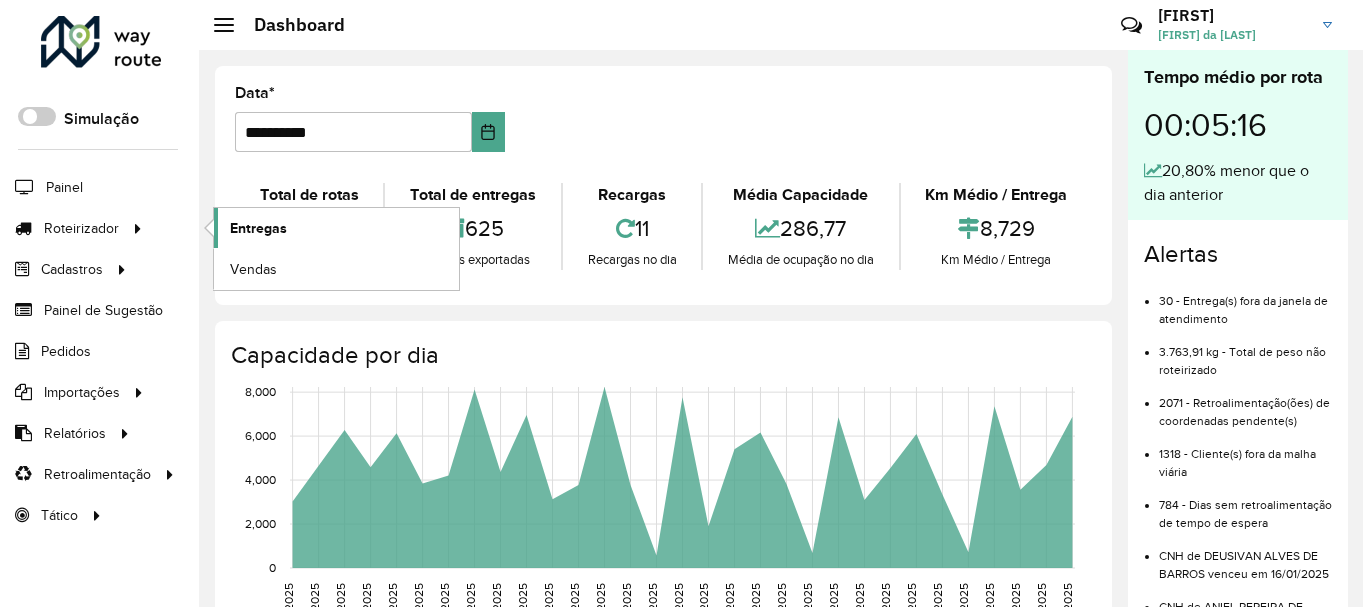 scroll, scrollTop: 0, scrollLeft: 0, axis: both 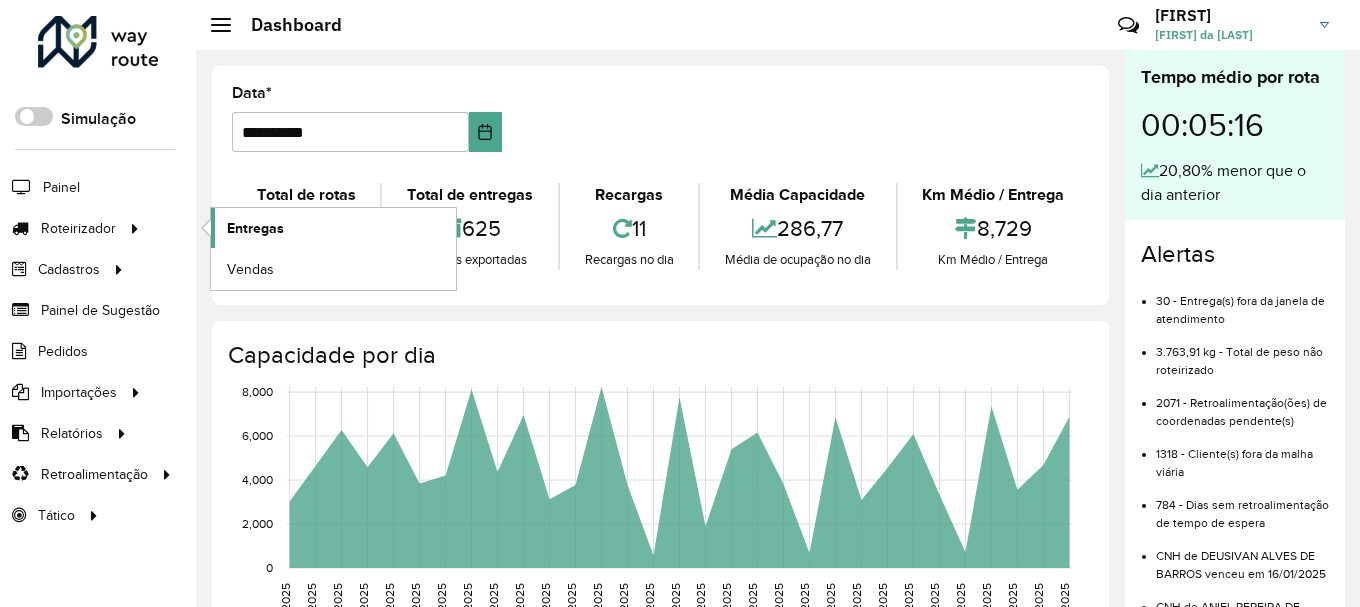 click on "Entregas" 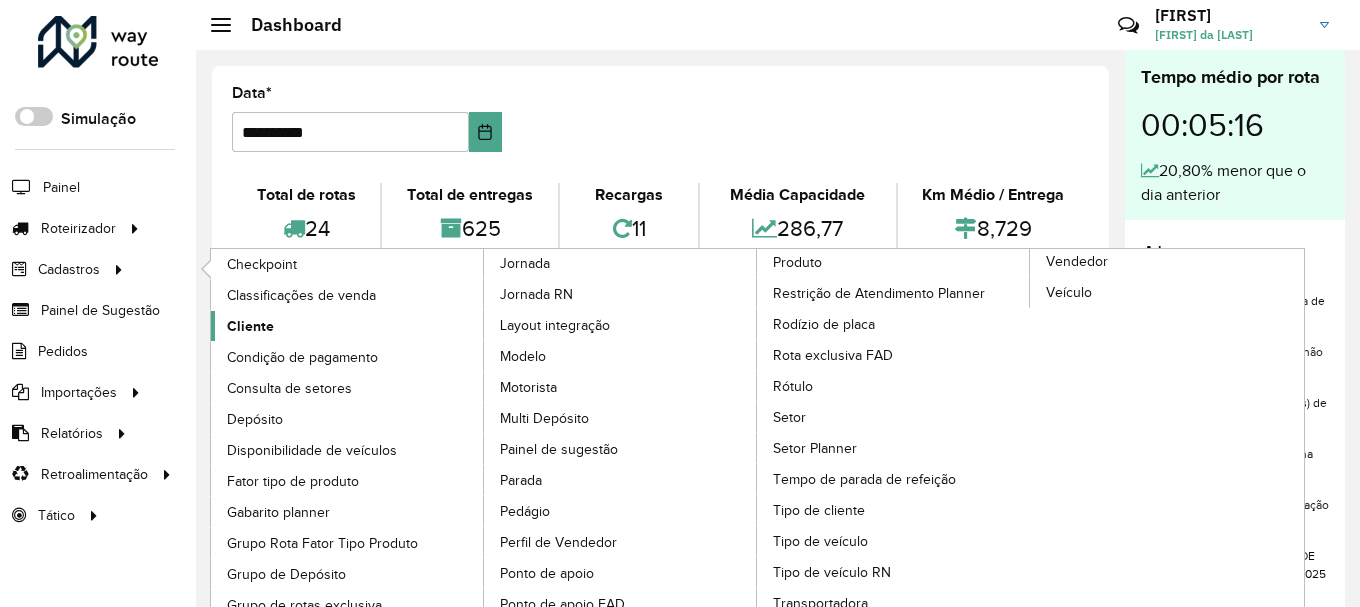 click on "Cliente" 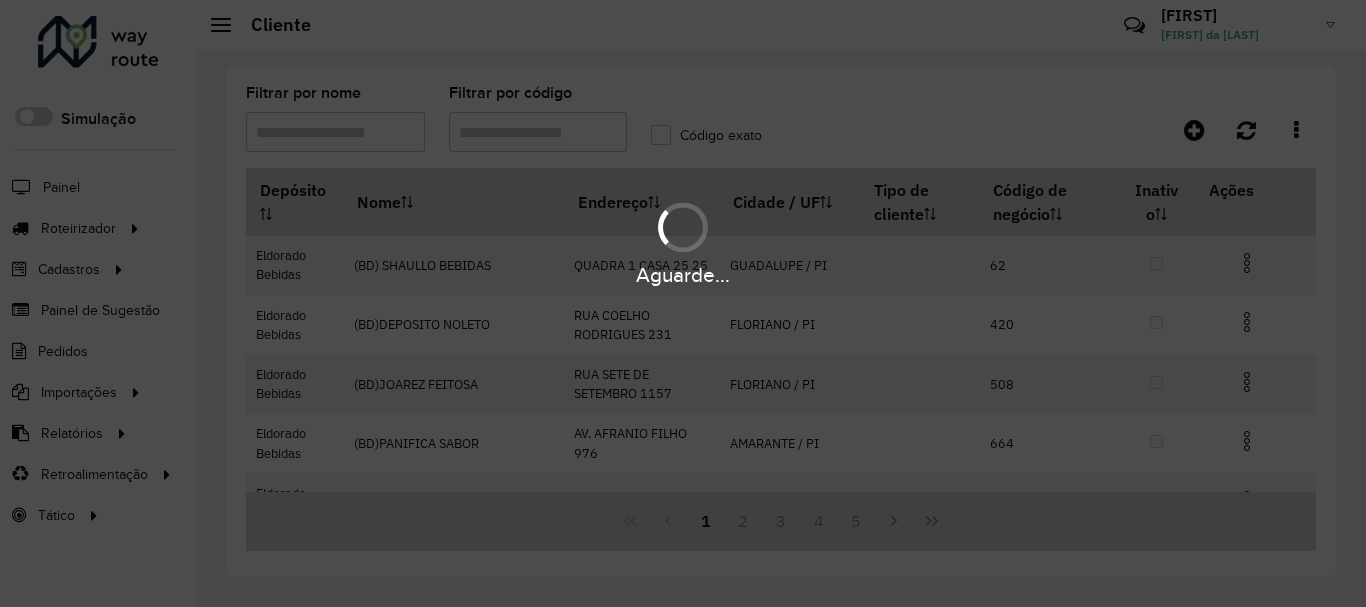 click on "Aguarde...  Pop-up bloqueado!  Seu navegador bloqueou automáticamente a abertura de uma nova janela.   Acesse as configurações e adicione o endereço do sistema a lista de permissão.   Fechar  Roteirizador AmbevTech Simulação Painel Roteirizador Entregas Vendas Cadastros Checkpoint Classificações de venda Cliente Condição de pagamento Consulta de setores Depósito Disponibilidade de veículos Fator tipo de produto Gabarito planner Grupo Rota Fator Tipo Produto Grupo de Depósito Grupo de rotas exclusiva Grupo de setores Jornada Jornada RN Layout integração Modelo Motorista Multi Depósito Painel de sugestão Parada Pedágio Perfil de Vendedor Ponto de apoio Ponto de apoio FAD Prioridade pedido Produto Restrição de Atendimento Planner Rodízio de placa Rota exclusiva FAD Rótulo Setor Setor Planner Tempo de parada de refeição Tipo de cliente Tipo de veículo Tipo de veículo RN Transportadora Usuário Vendedor Veículo Painel de Sugestão Pedidos Importações Classificação e volume de venda" at bounding box center [683, 303] 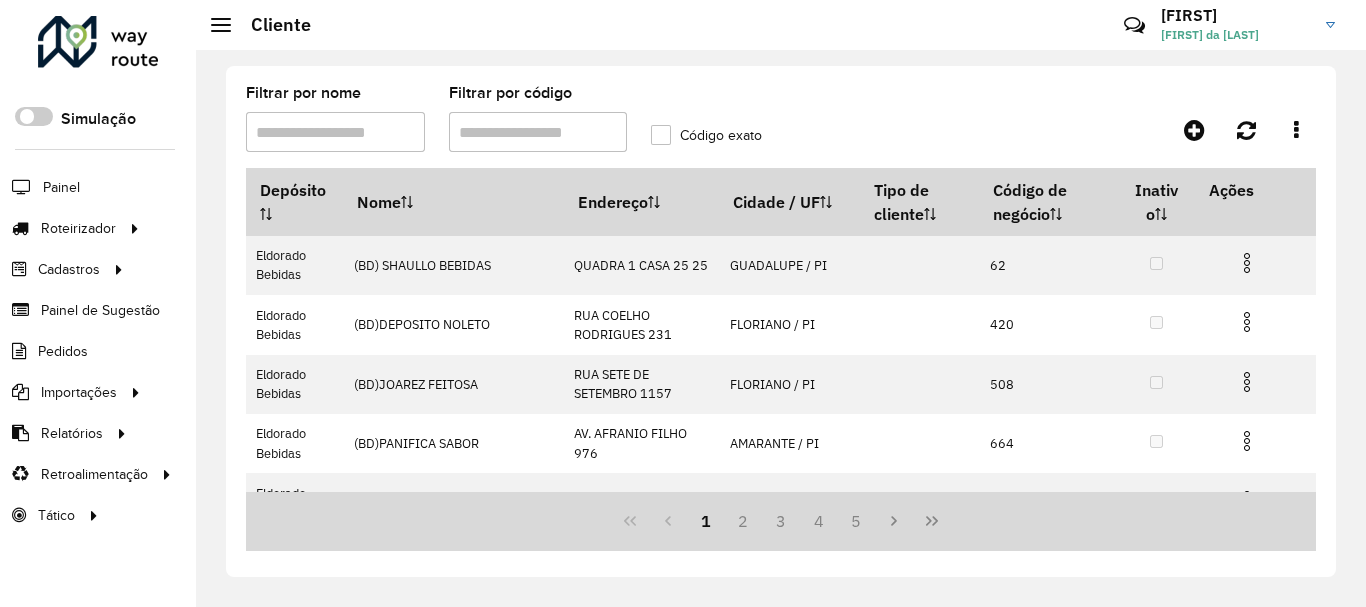 click on "Filtrar por código" at bounding box center (538, 132) 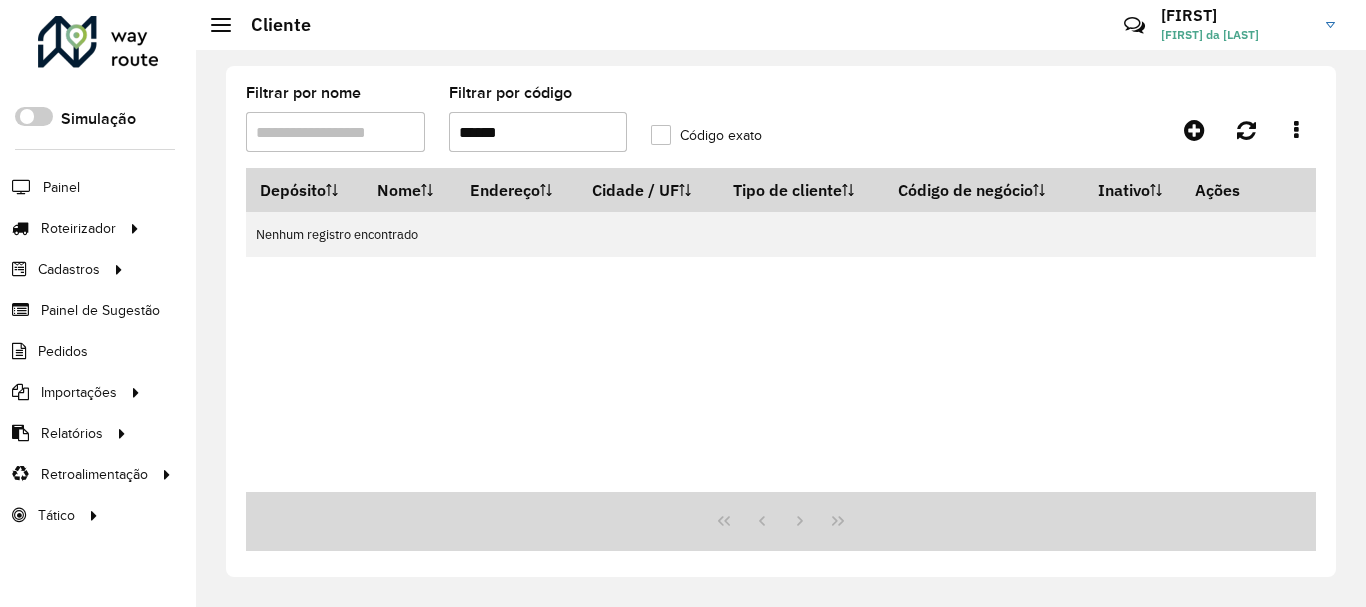 click on "*****" at bounding box center [538, 132] 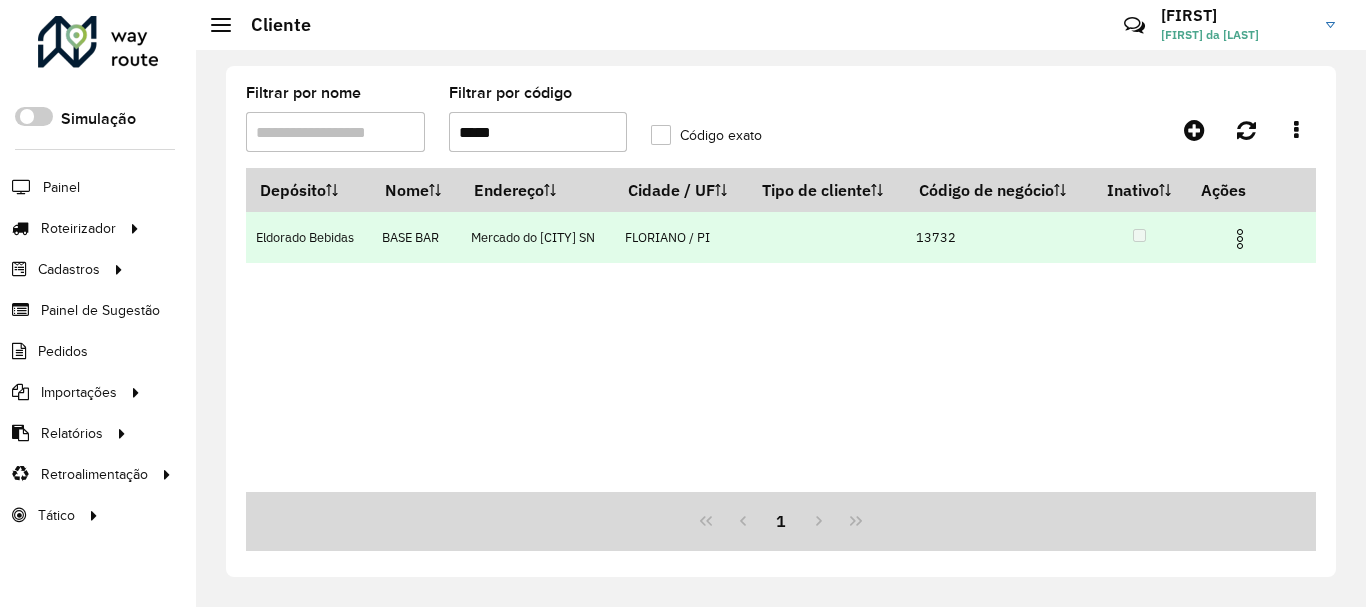 type on "*****" 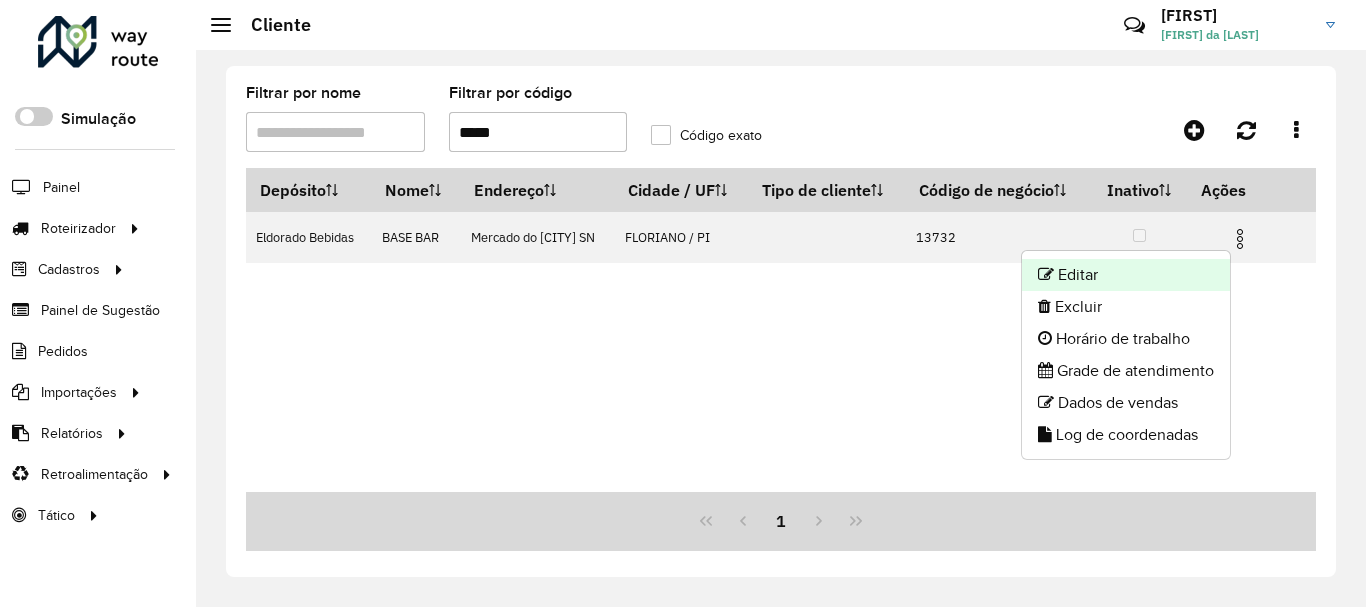 click on "Editar" 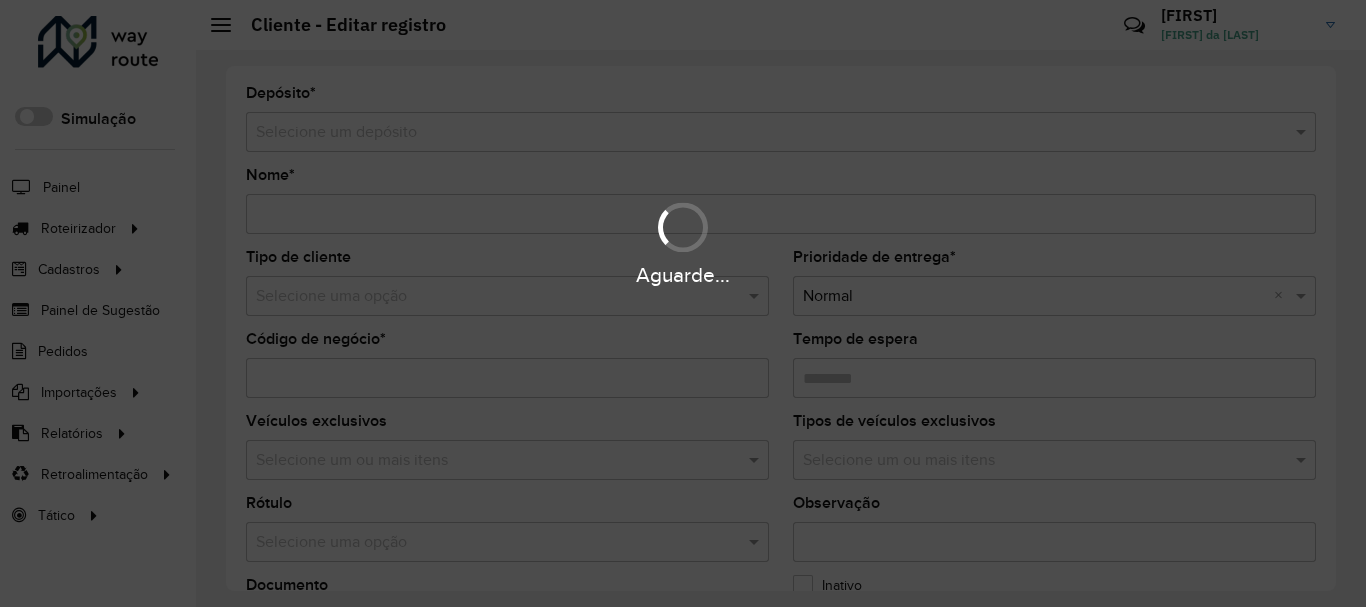 type on "********" 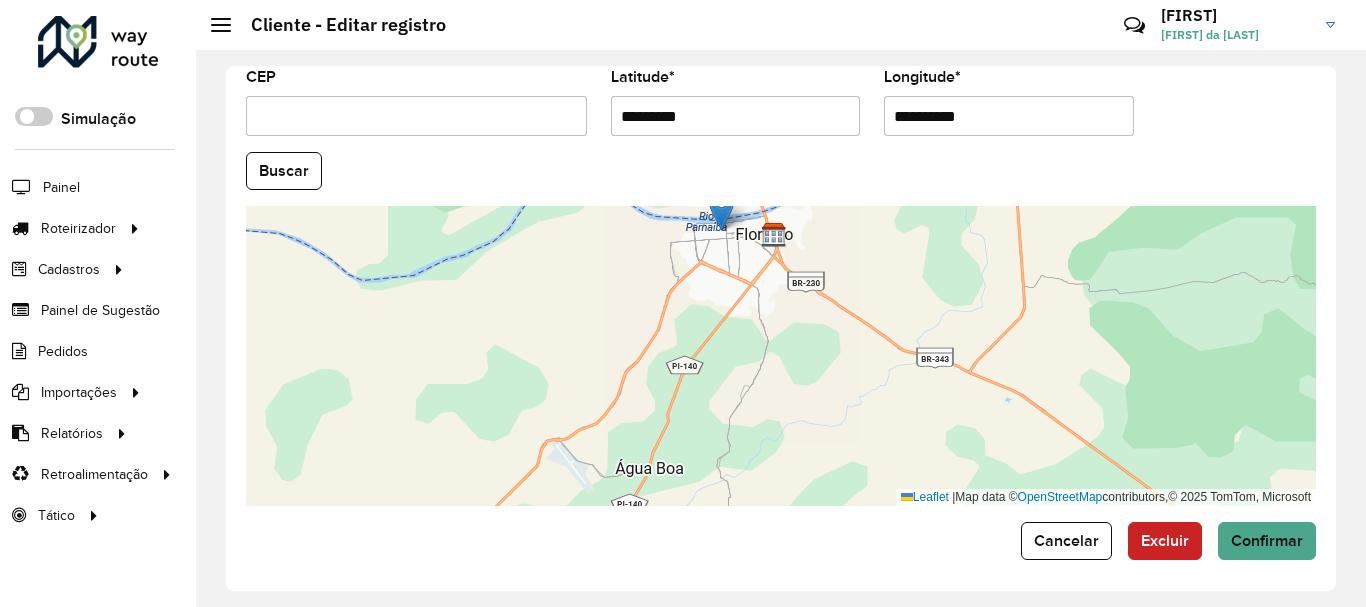 scroll, scrollTop: 881, scrollLeft: 0, axis: vertical 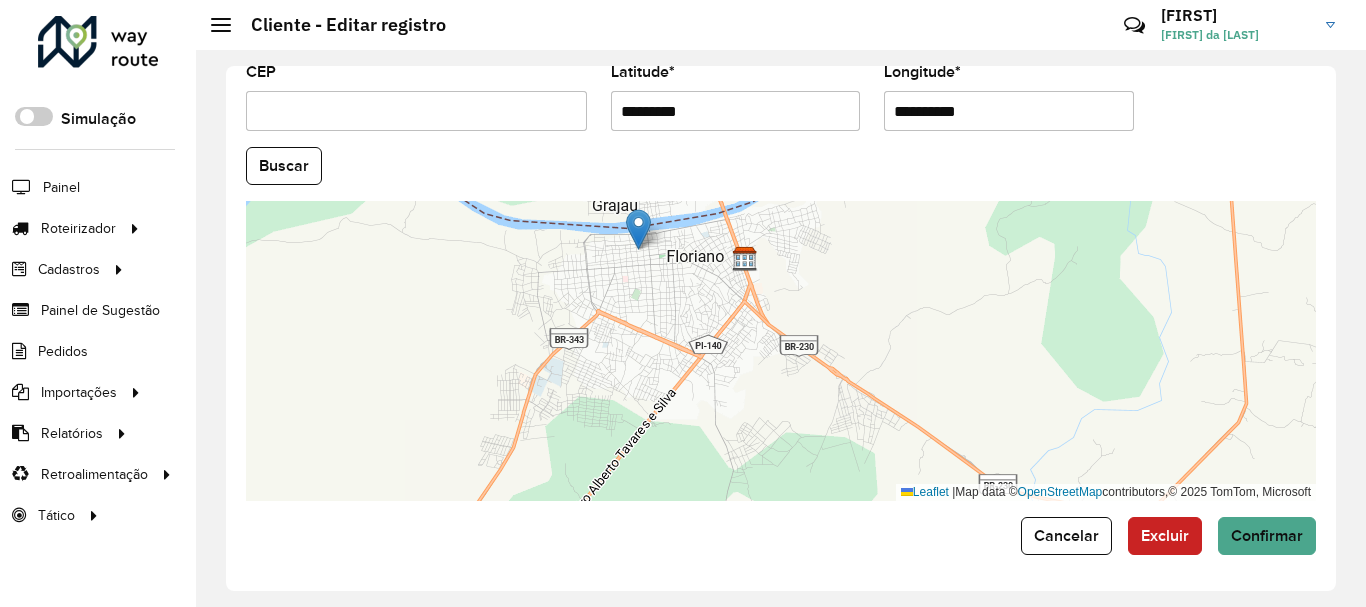 drag, startPoint x: 736, startPoint y: 366, endPoint x: 841, endPoint y: 492, distance: 164.01524 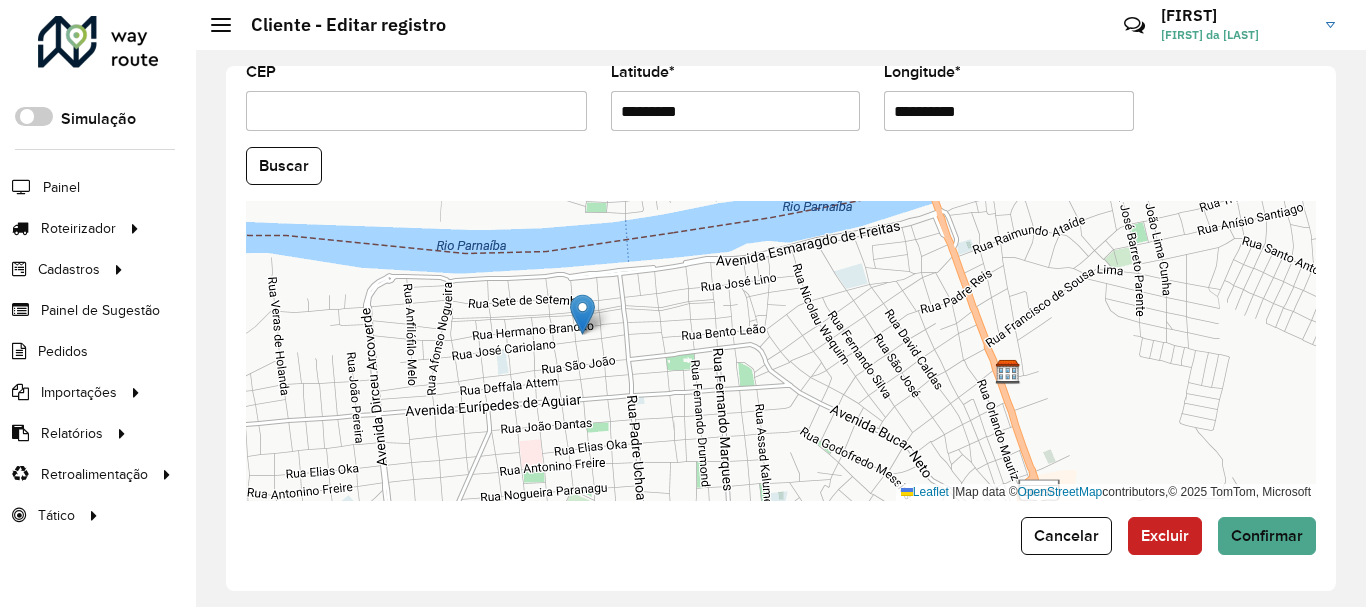 drag, startPoint x: 641, startPoint y: 304, endPoint x: 722, endPoint y: 343, distance: 89.89995 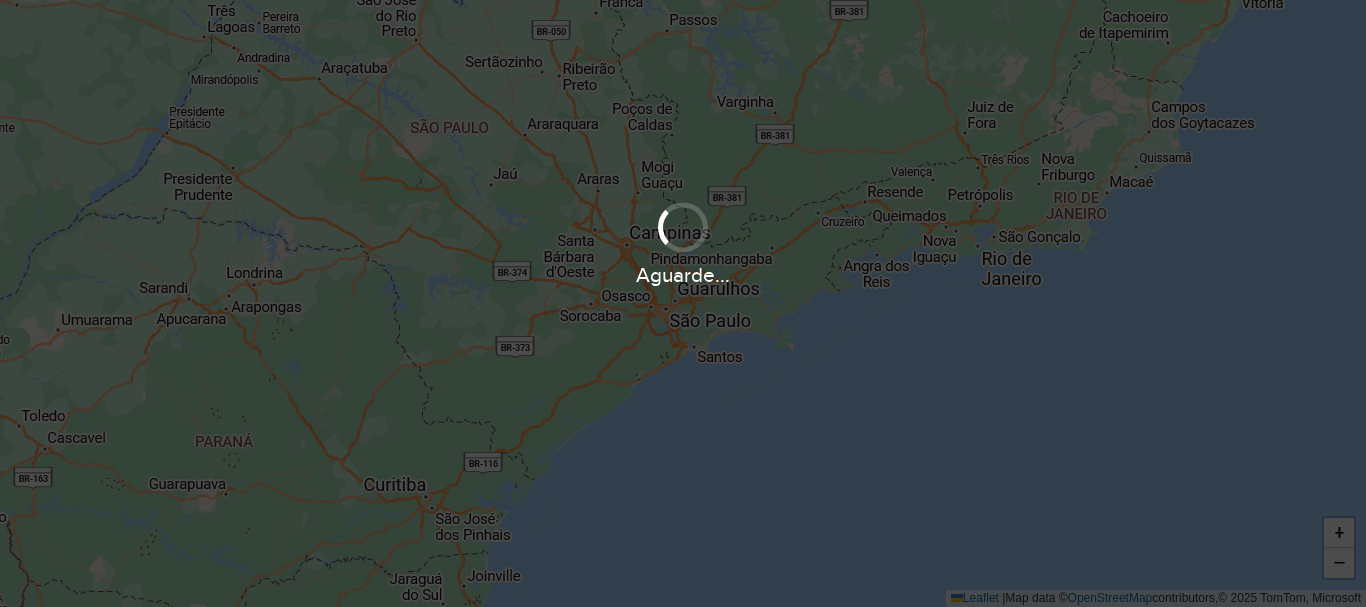scroll, scrollTop: 0, scrollLeft: 0, axis: both 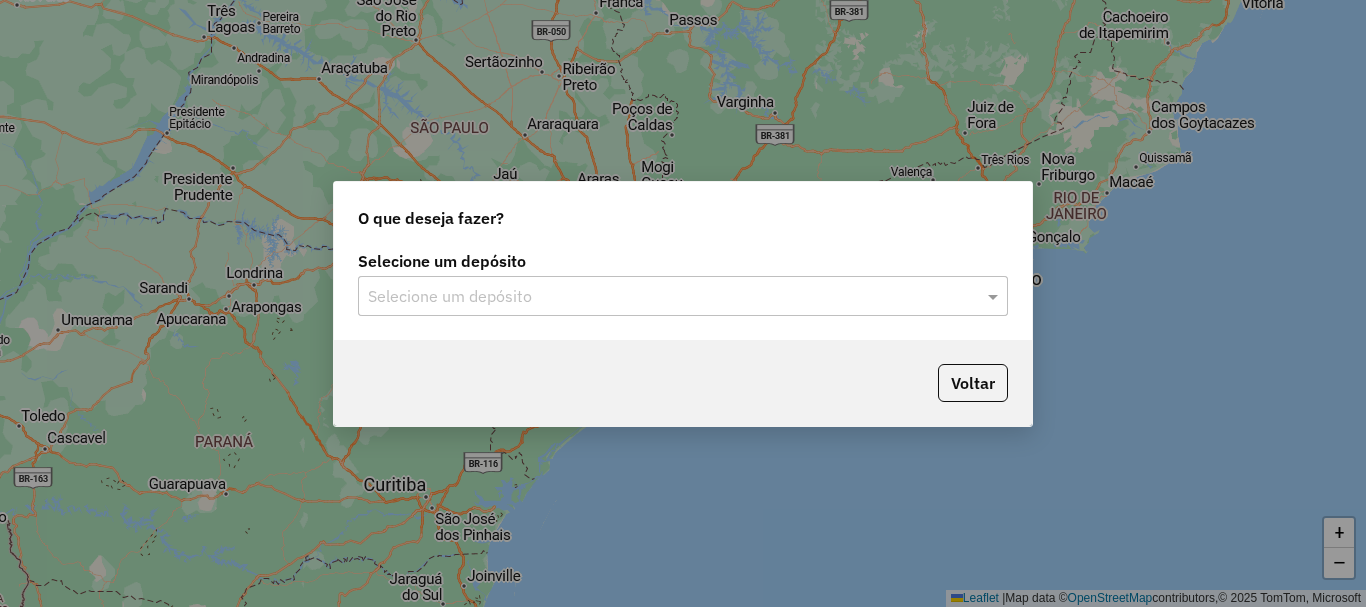 click on "Selecione um depósito Selecione um depósito" 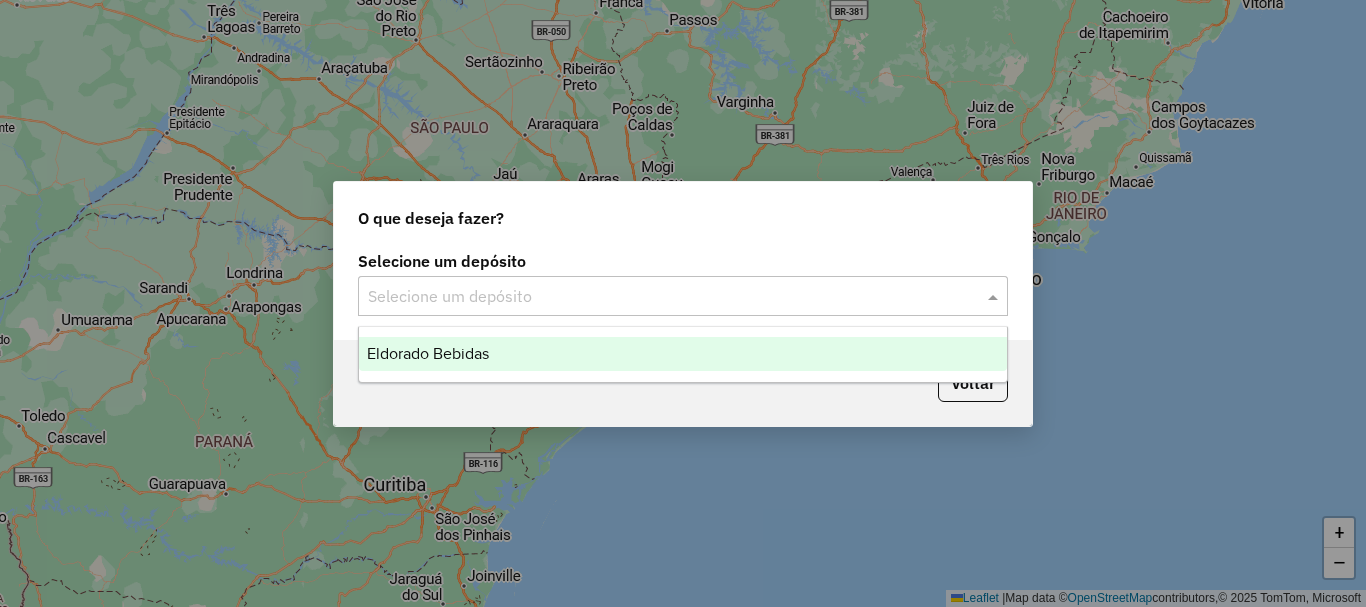 click 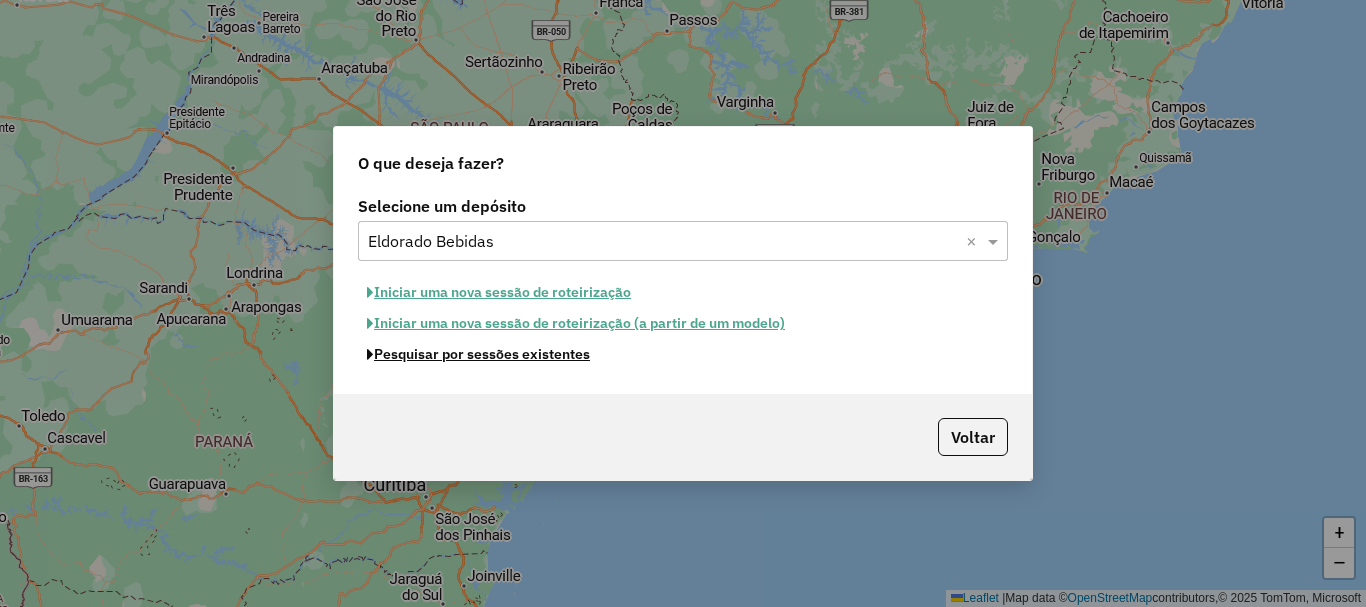 click on "Pesquisar por sessões existentes" 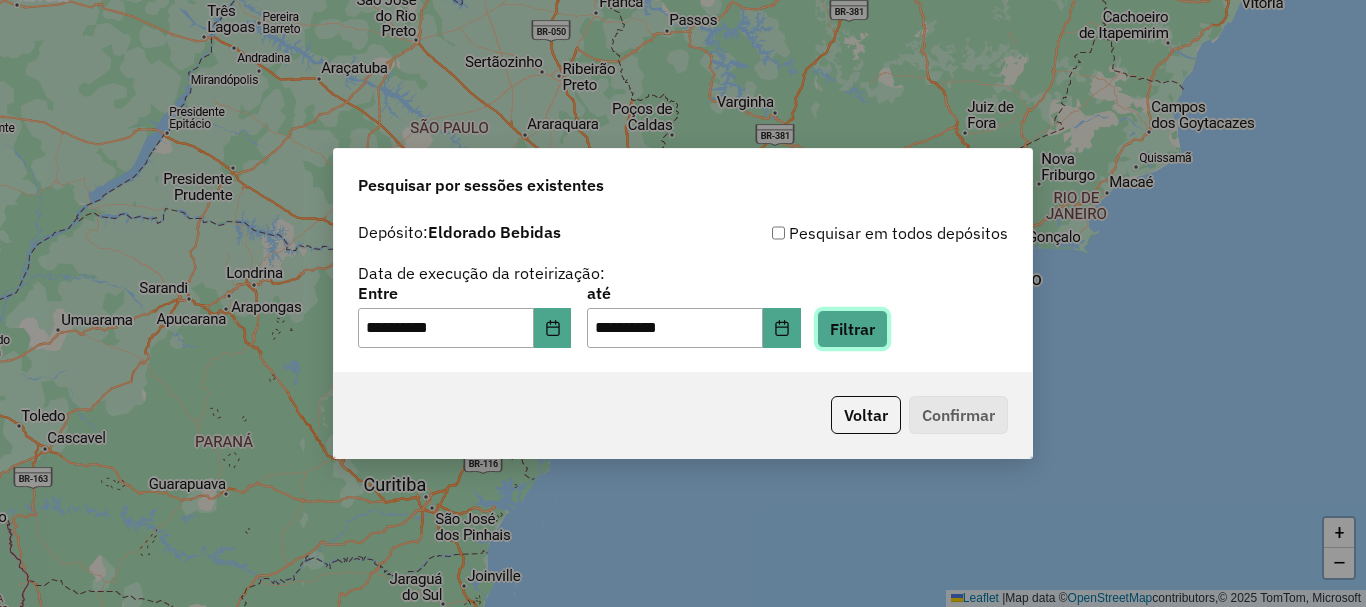 click on "Filtrar" 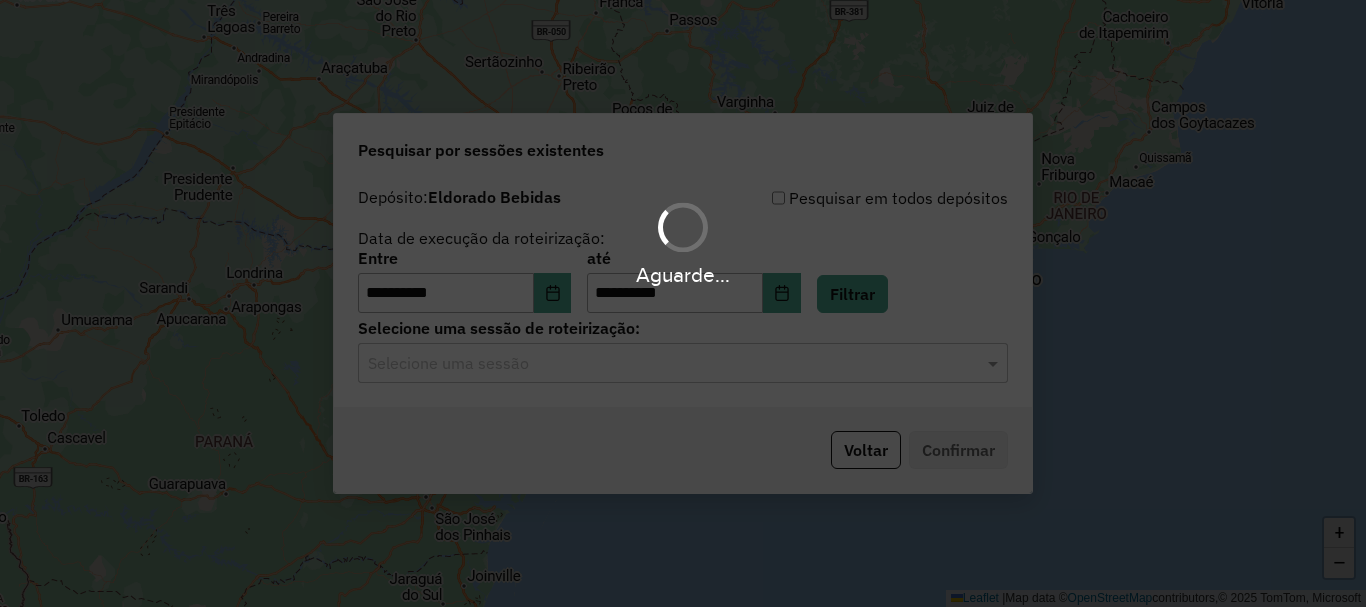 click on "Aguarde..." at bounding box center [683, 303] 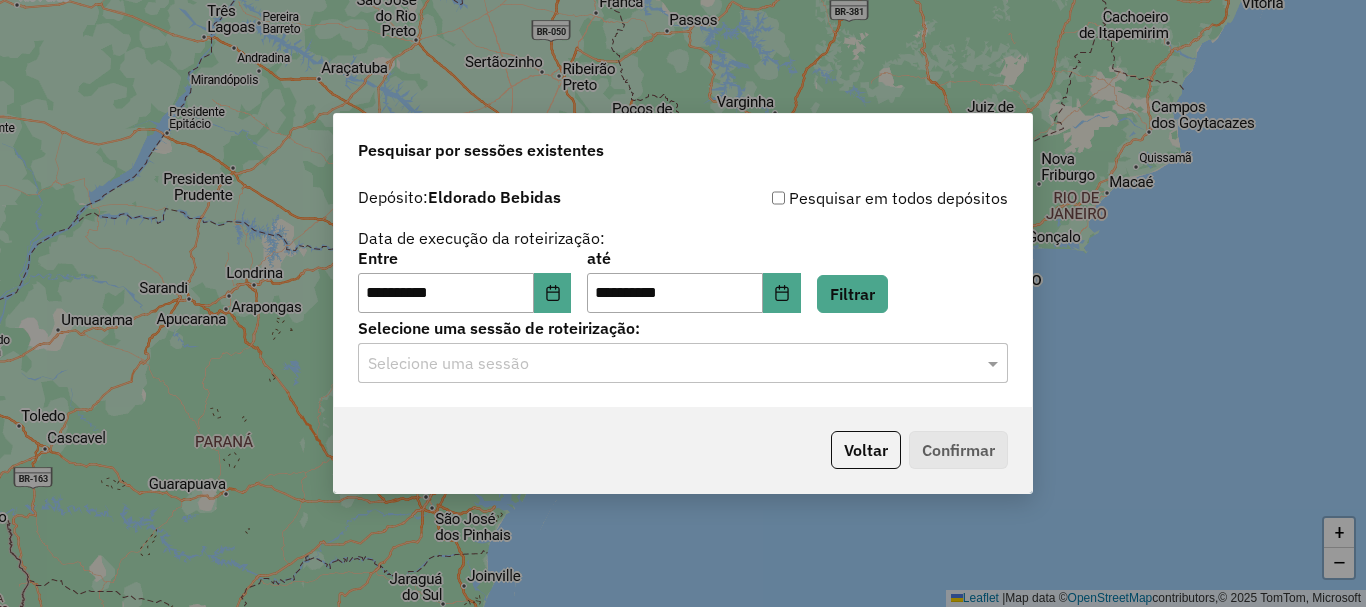 click 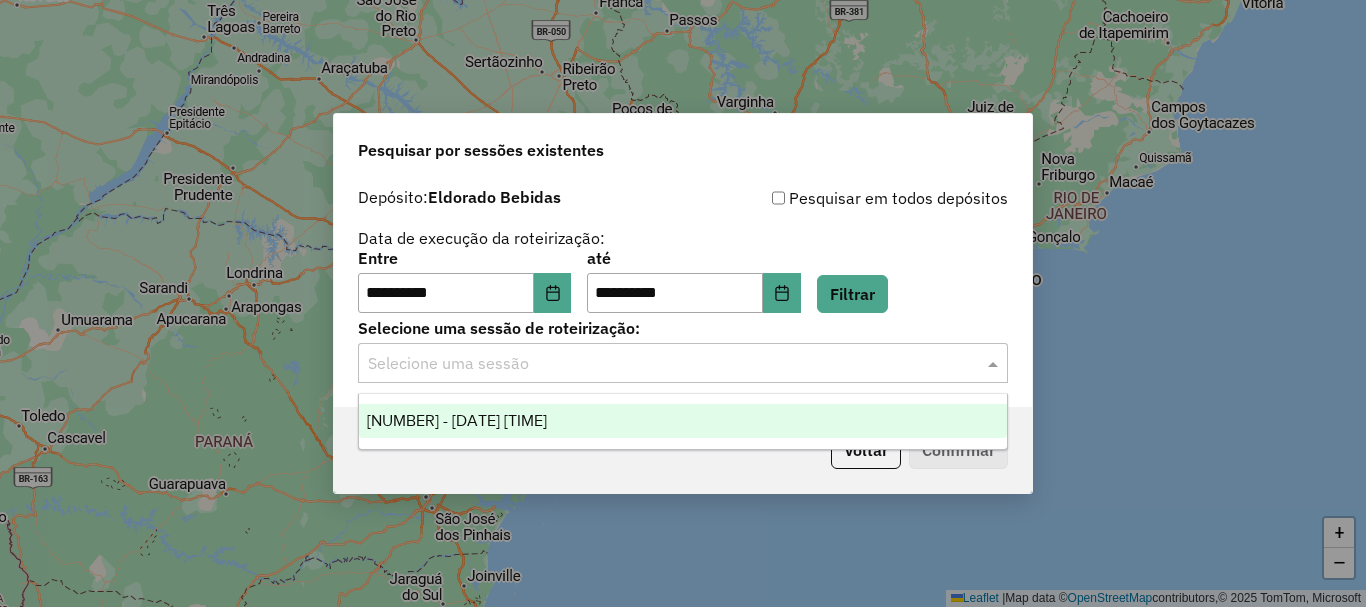click on "976147 - 07/08/2025 18:29" at bounding box center (683, 421) 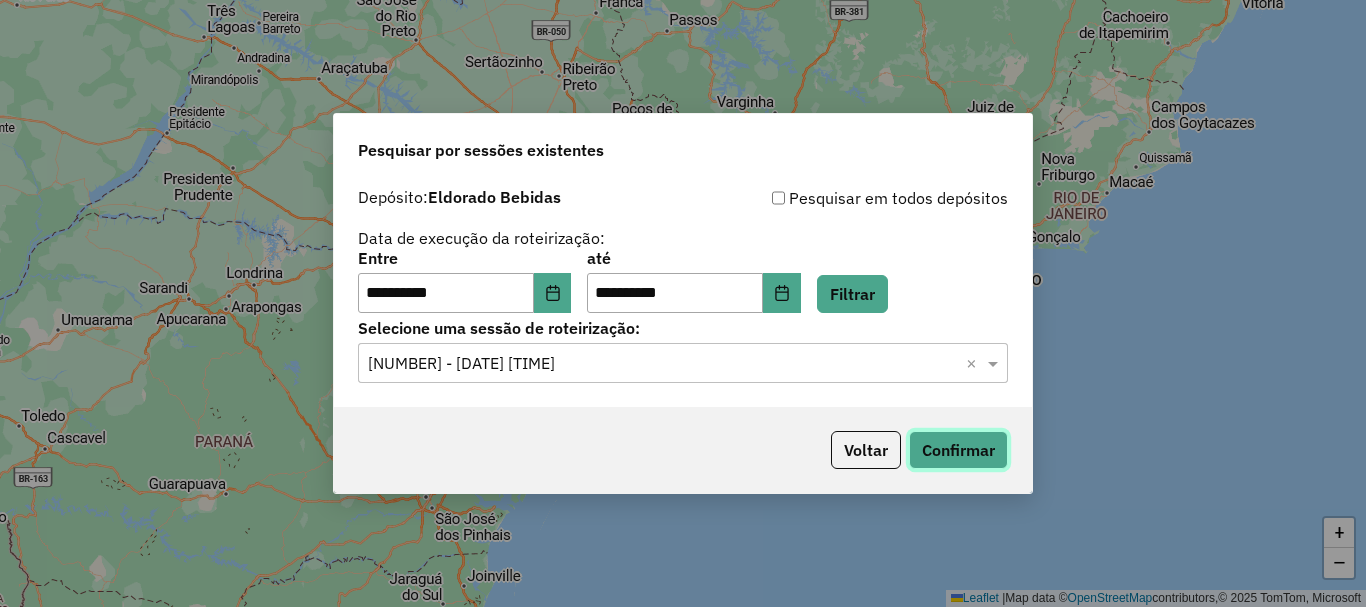 click on "Confirmar" 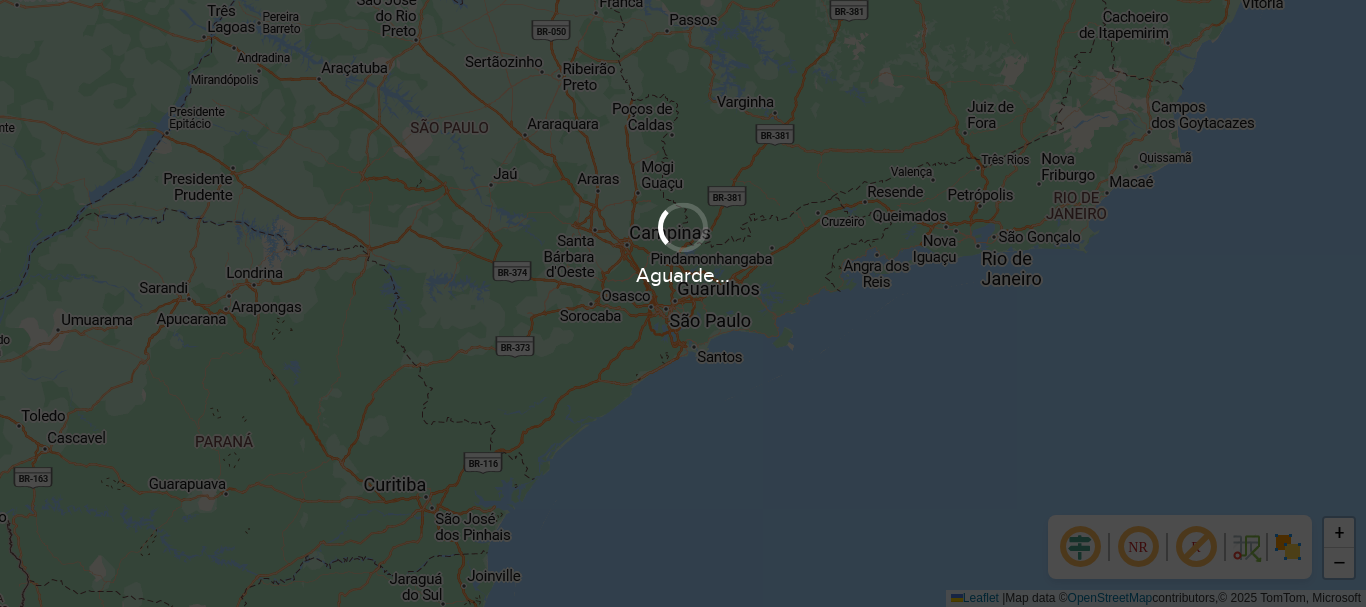 scroll, scrollTop: 0, scrollLeft: 0, axis: both 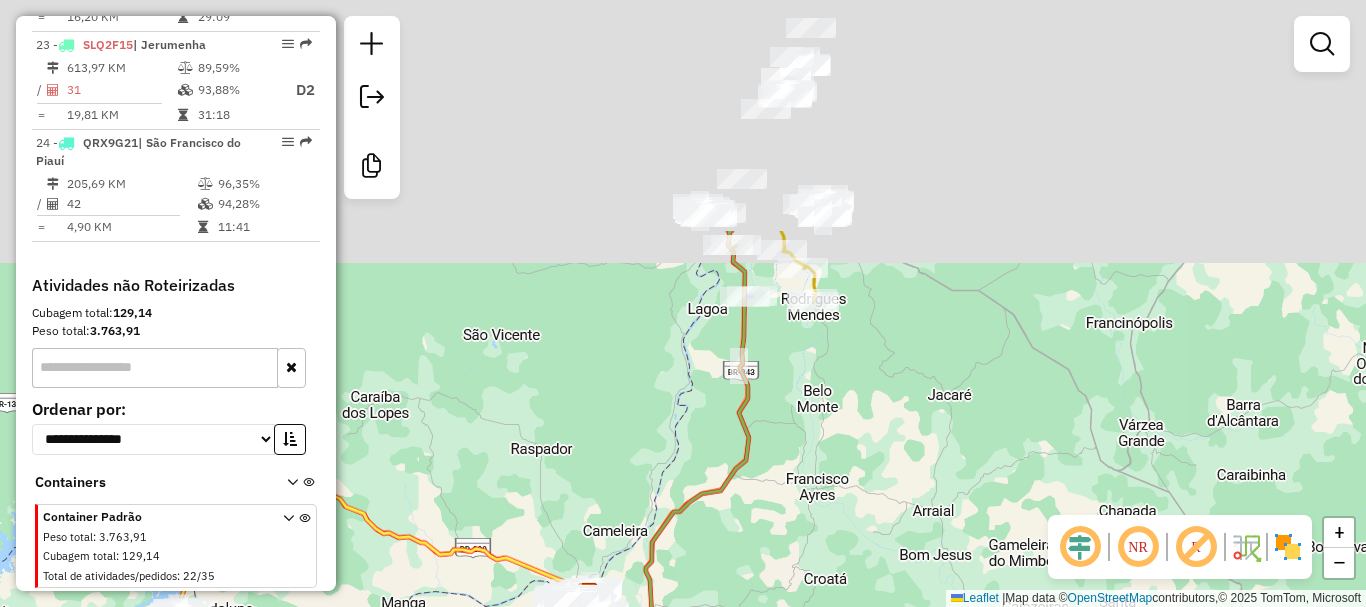 drag, startPoint x: 788, startPoint y: 161, endPoint x: 684, endPoint y: 461, distance: 317.51535 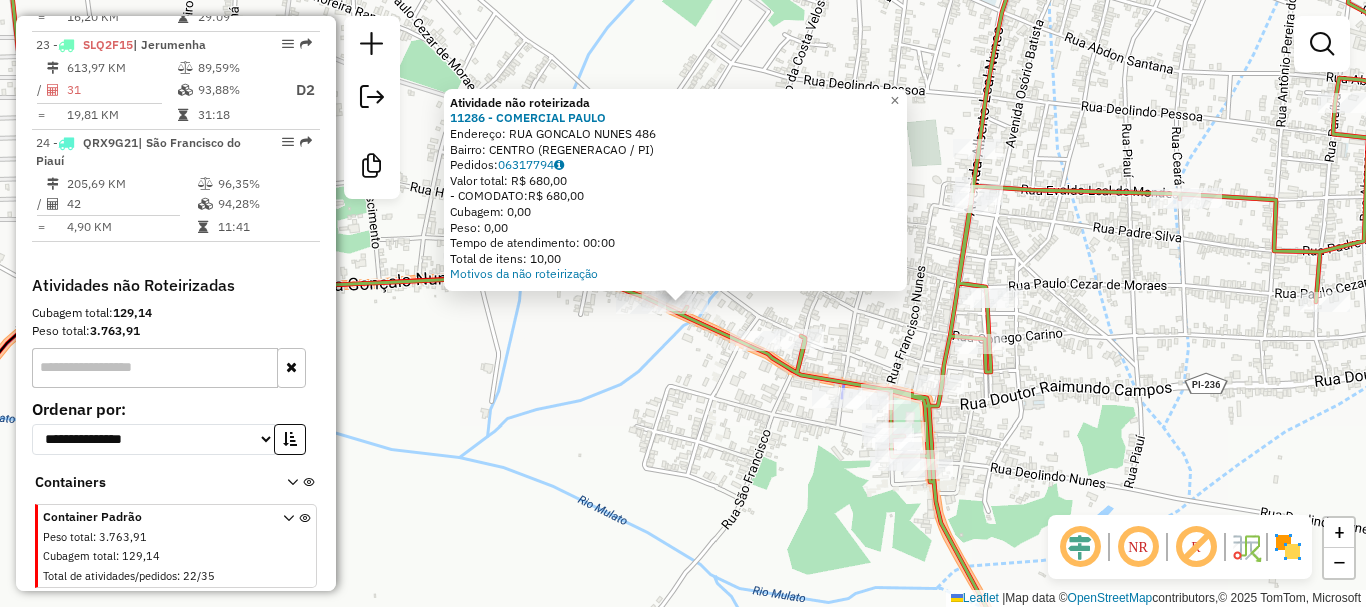 click 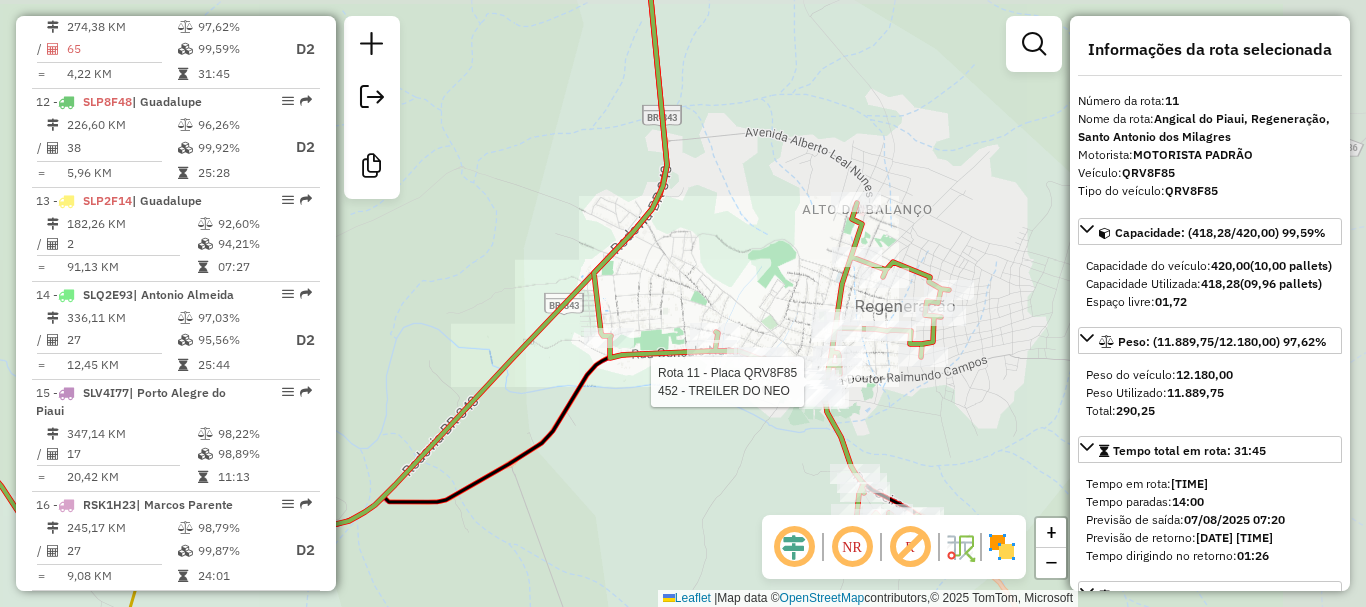 scroll, scrollTop: 1805, scrollLeft: 0, axis: vertical 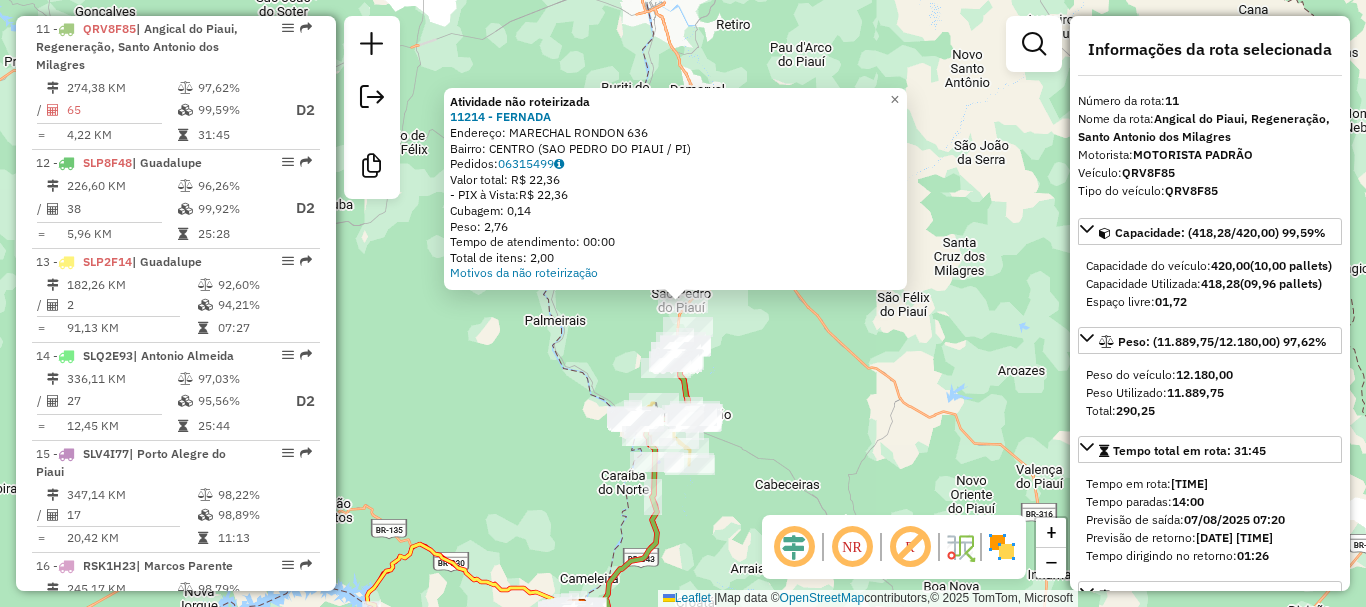 click on "Atividade não roteirizada 11214 - [PERSON]  Endereço:  [STREET] [NUMBER]   Bairro: [CITY] ([NEIGHBORHOOD] / [STATE])   Pedidos:  06315499   Valor total: R$ 22,36   - PIX à Vista:  R$ 22,36   Cubagem: 0,14   Peso: 2,76   Tempo de atendimento: 00:00   Total de itens: 2,00  Motivos da não roteirização × Janela de atendimento Grade de atendimento Capacidade Transportadoras Veículos Cliente Pedidos  Rotas Selecione os dias de semana para filtrar as janelas de atendimento  Seg   Ter   Qua   Qui   Sex   Sáb   Dom  Informe o período da janela de atendimento: De: Até:  Filtrar exatamente a janela do cliente  Considerar janela de atendimento padrão  Selecione os dias de semana para filtrar as grades de atendimento  Seg   Ter   Qua   Qui   Sex   Sáb   Dom   Considerar clientes sem dia de atendimento cadastrado  Clientes fora do dia de atendimento selecionado Filtrar as atividades entre os valores definidos abaixo:  Peso mínimo:   Peso máximo:   Cubagem mínima:   Cubagem máxima:   De:   Até:   De:  De:" 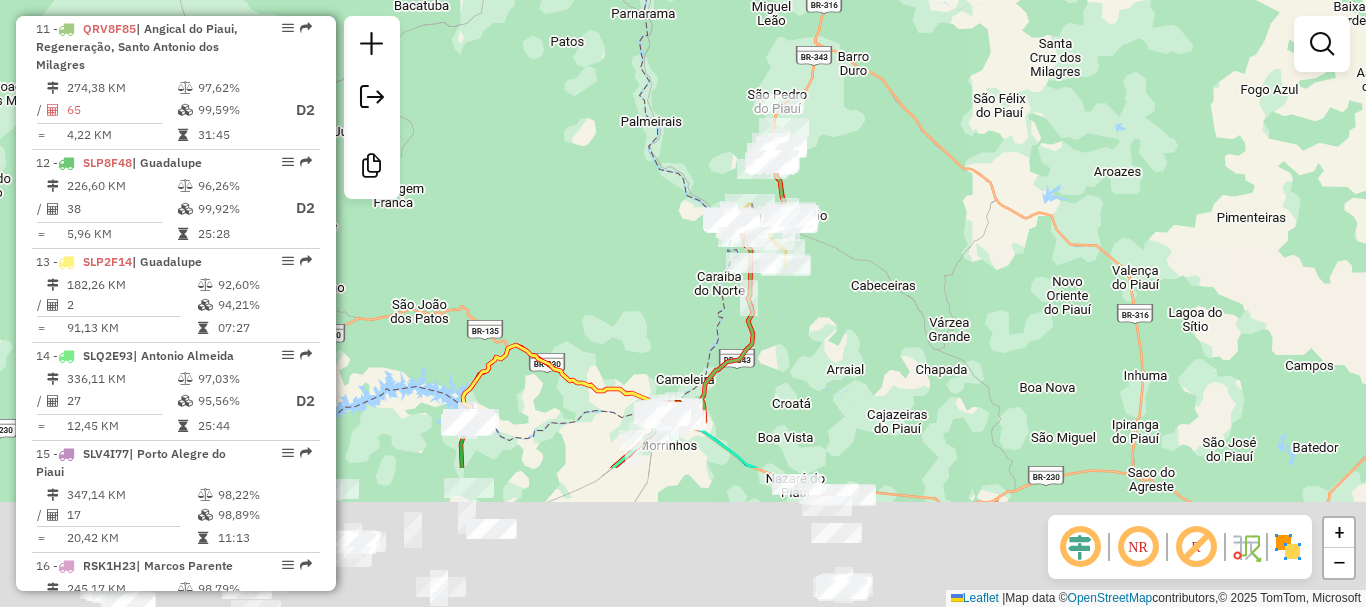 drag, startPoint x: 797, startPoint y: 468, endPoint x: 911, endPoint y: 243, distance: 252.23204 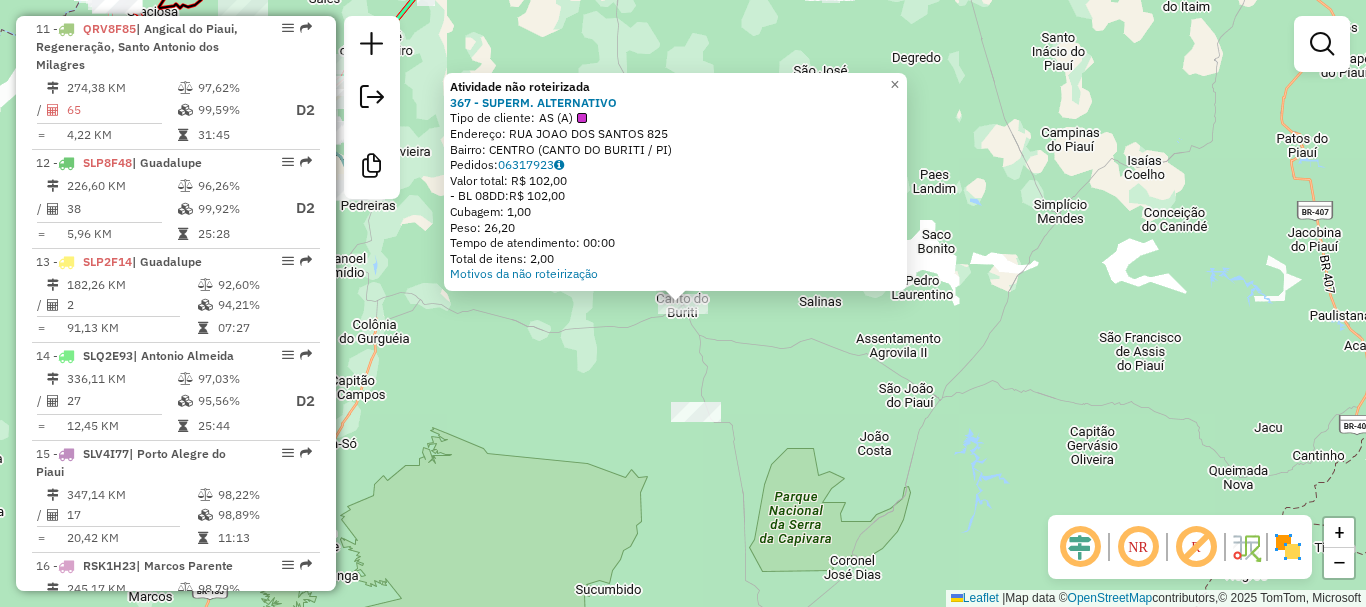 click on "Atividade não roteirizada 367 - [PERSON]  Tipo de cliente:   AS (A)   Endereço:  RUA [STREET] [NUMBER]   Bairro: [CITY] ([NEIGHBORHOOD] / [STATE])   Pedidos:  06317923   Valor total: R$ 102,00   - BL 08DD:  R$ 102,00   Cubagem: 1,00   Peso: 26,20   Tempo de atendimento: 00:00   Total de itens: 2,00  Motivos da não roteirização × Janela de atendimento Grade de atendimento Capacidade Transportadoras Veículos Cliente Pedidos  Rotas Selecione os dias de semana para filtrar as janelas de atendimento  Seg   Ter   Qua   Qui   Sex   Sáb   Dom  Informe o período da janela de atendimento: De: Até:  Filtrar exatamente a janela do cliente  Considerar janela de atendimento padrão  Selecione os dias de semana para filtrar as grades de atendimento  Seg   Ter   Qua   Qui   Sex   Sáb   Dom   Considerar clientes sem dia de atendimento cadastrado  Clientes fora do dia de atendimento selecionado Filtrar as atividades entre os valores definidos abaixo:  Peso mínimo:   Peso máximo:   Cubagem mínima:   De:" 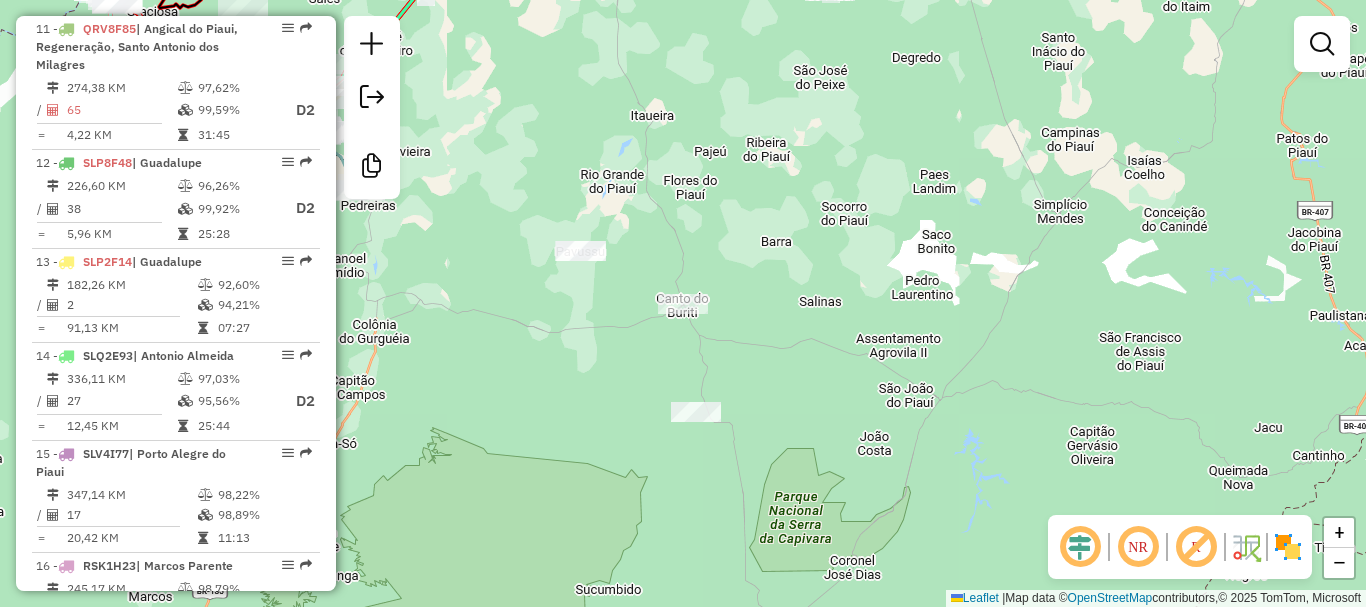 drag, startPoint x: 751, startPoint y: 341, endPoint x: 1025, endPoint y: 280, distance: 280.70804 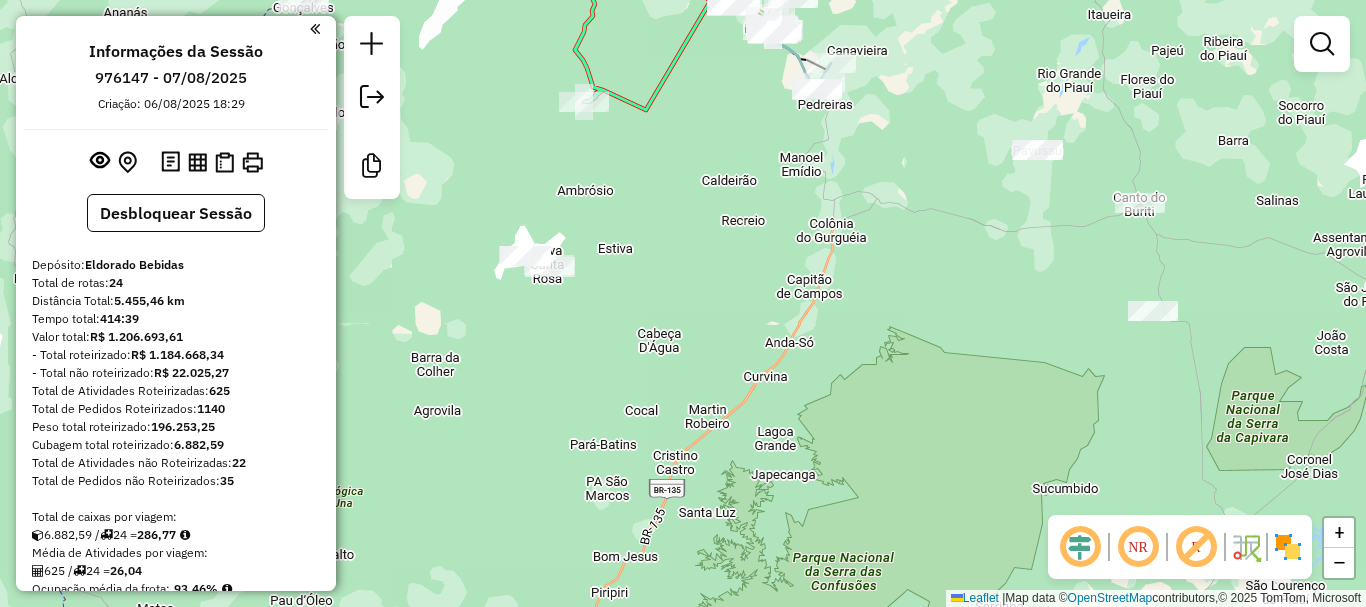 scroll, scrollTop: 0, scrollLeft: 0, axis: both 